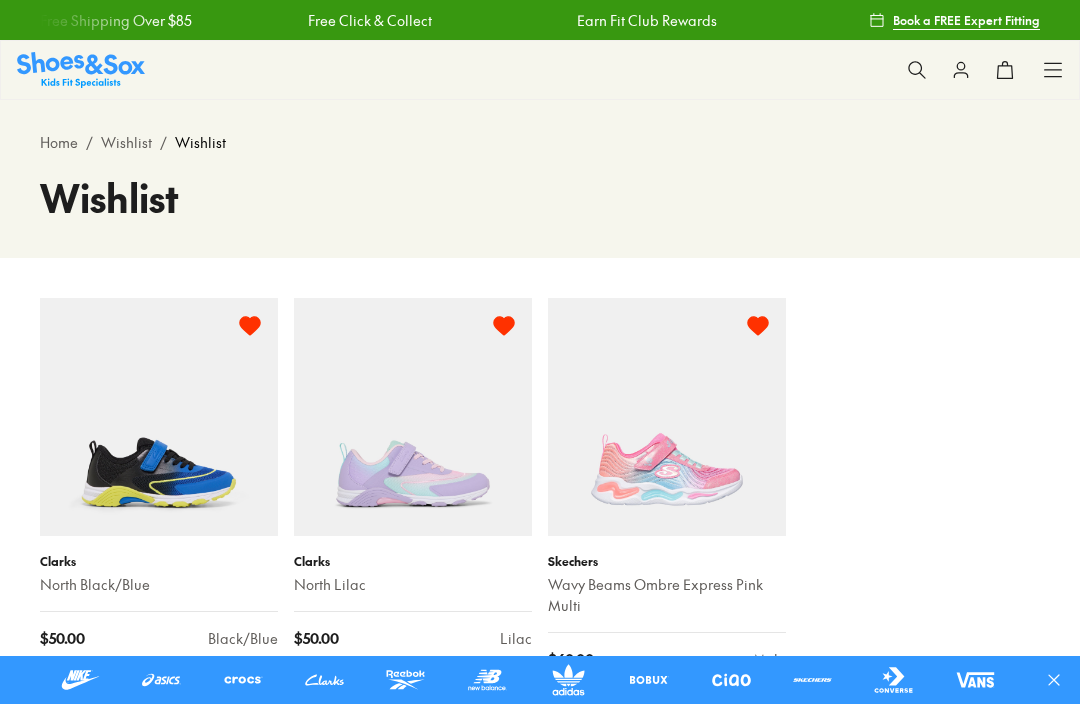 select on "**********" 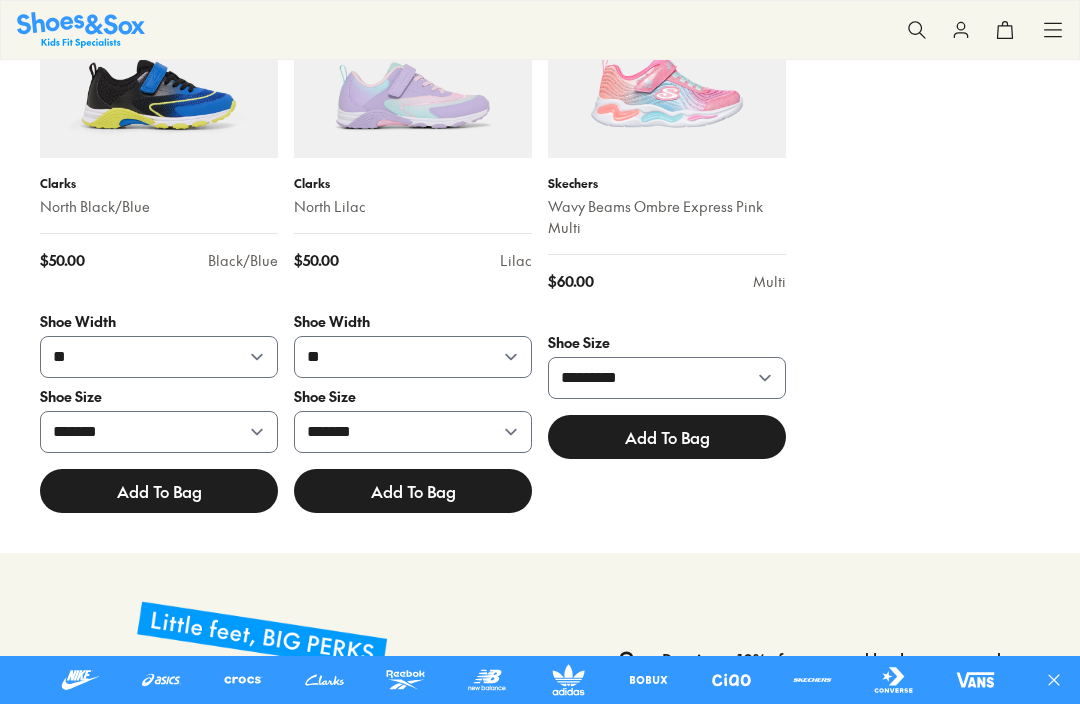 scroll, scrollTop: 378, scrollLeft: 0, axis: vertical 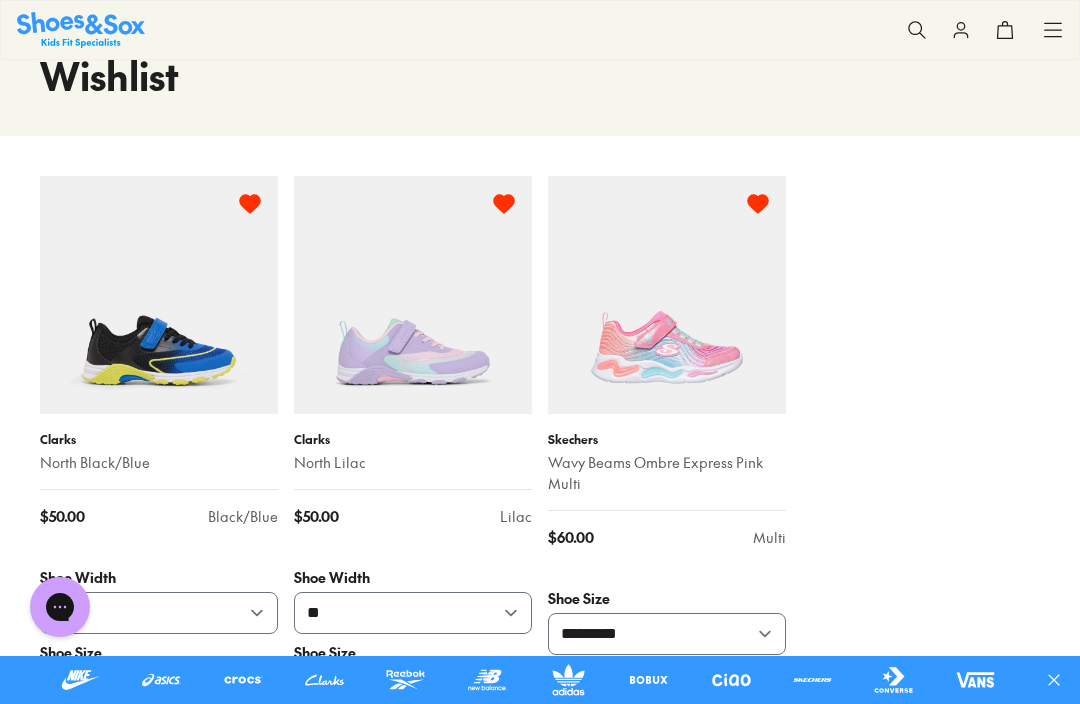 click on "Wavy Beams Ombre Express Pink Multi" at bounding box center (667, 473) 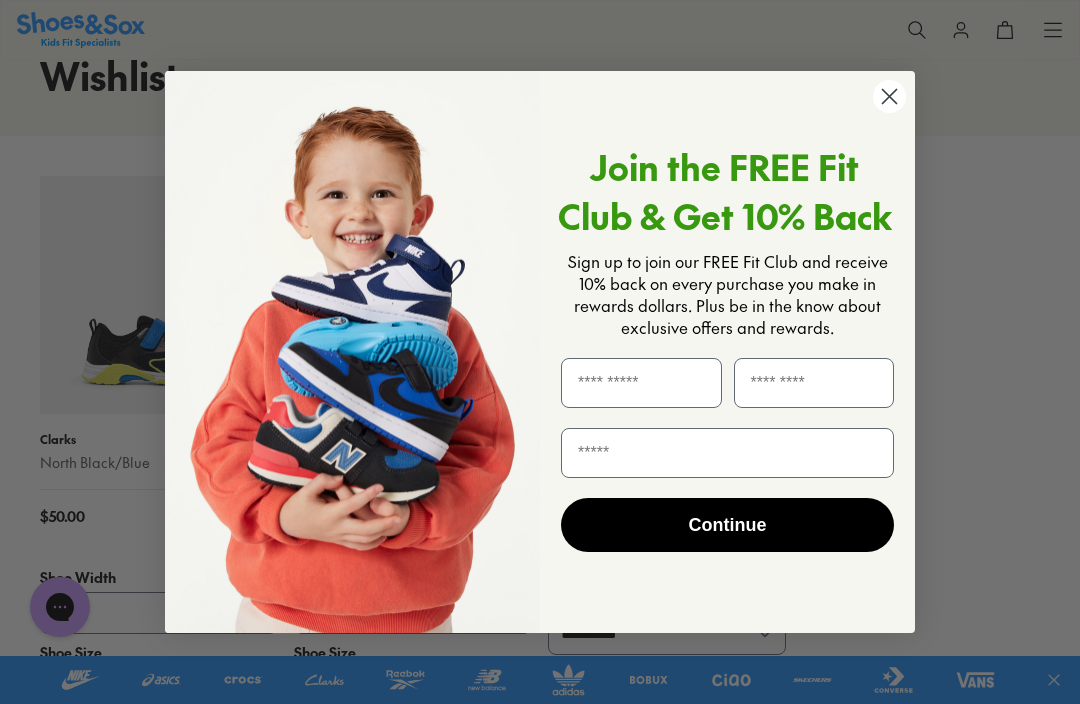 click 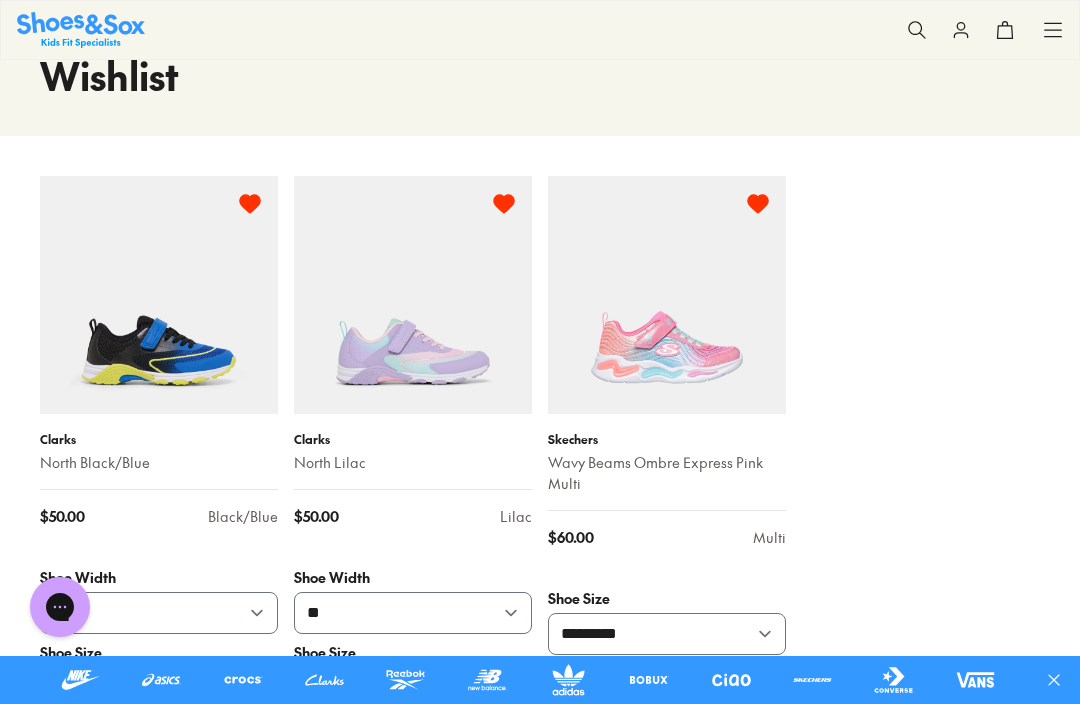 click on "Wavy Beams Ombre Express Pink Multi" at bounding box center [667, 473] 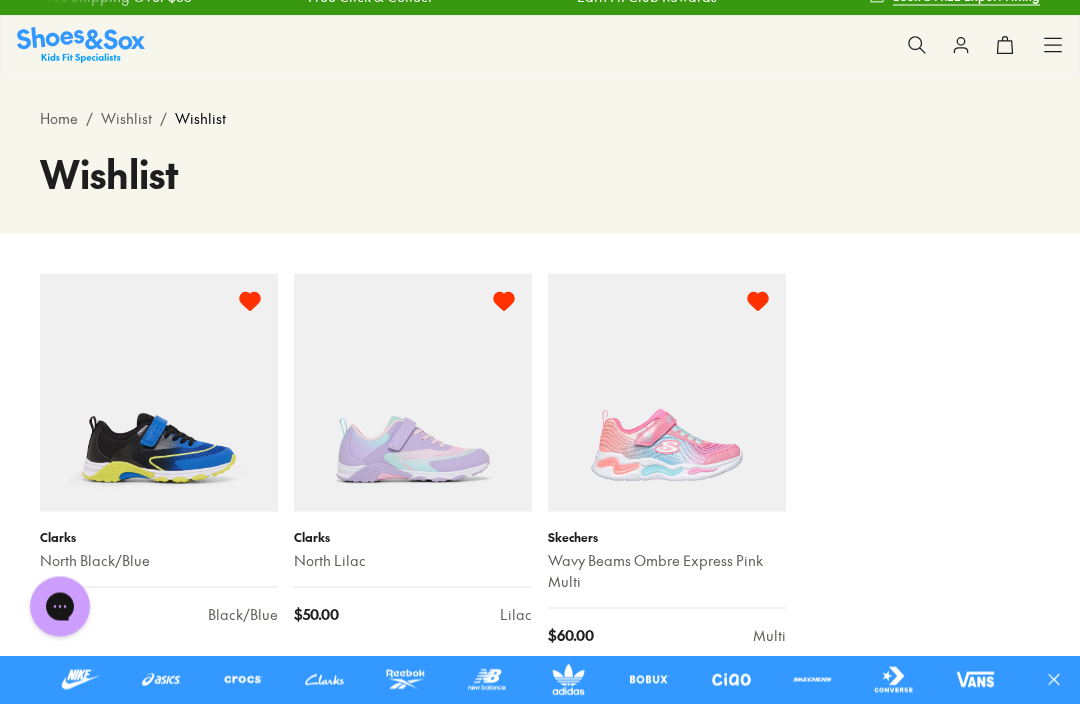 scroll, scrollTop: 0, scrollLeft: 0, axis: both 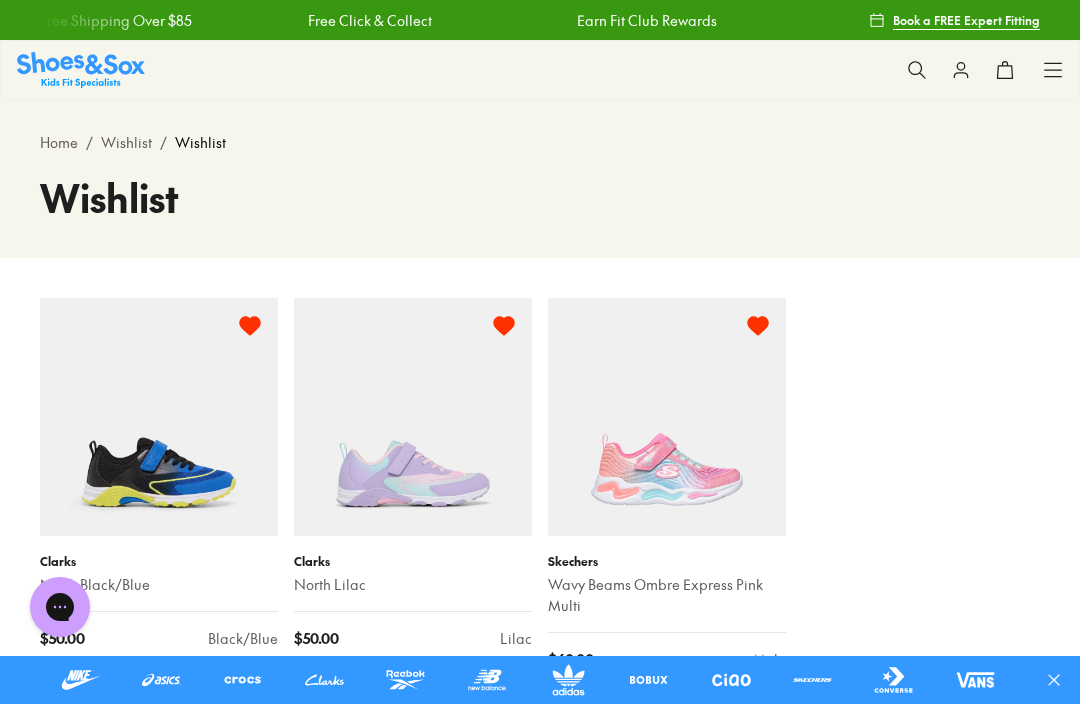 click 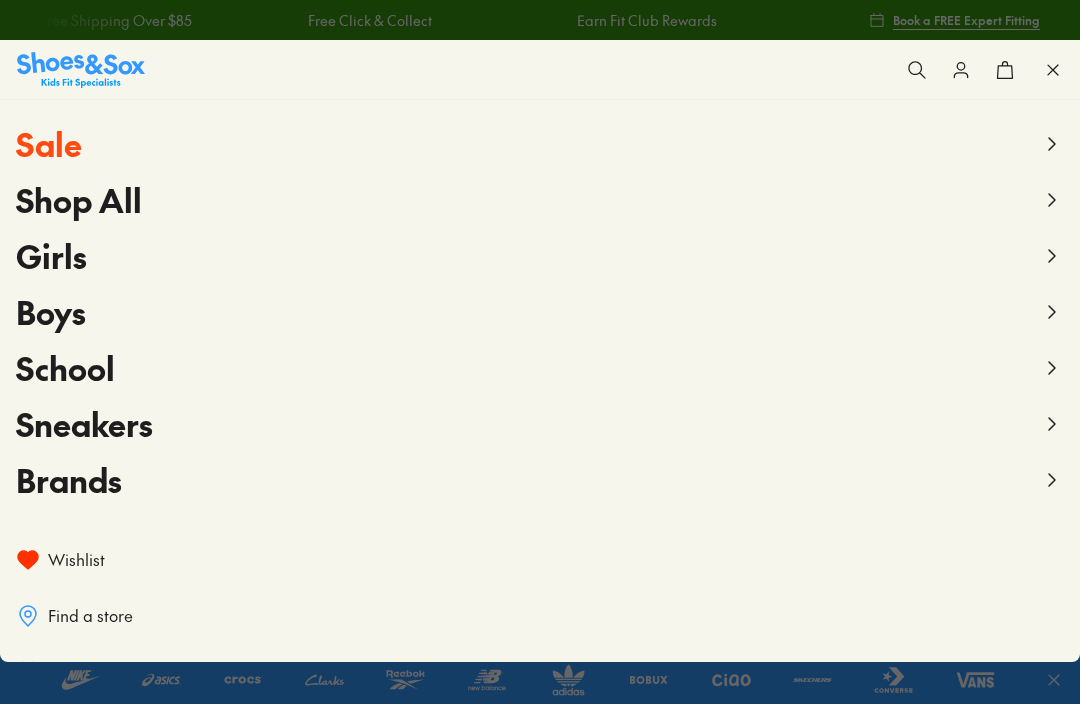 click on "Wishlist" at bounding box center (540, 560) 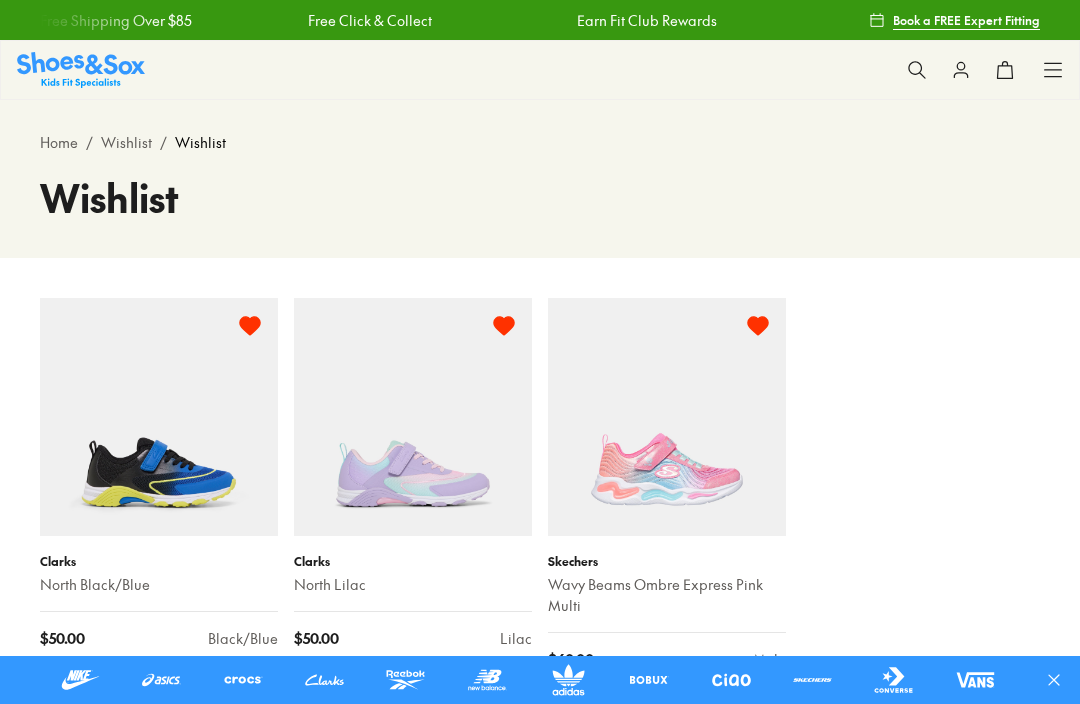 select on "**********" 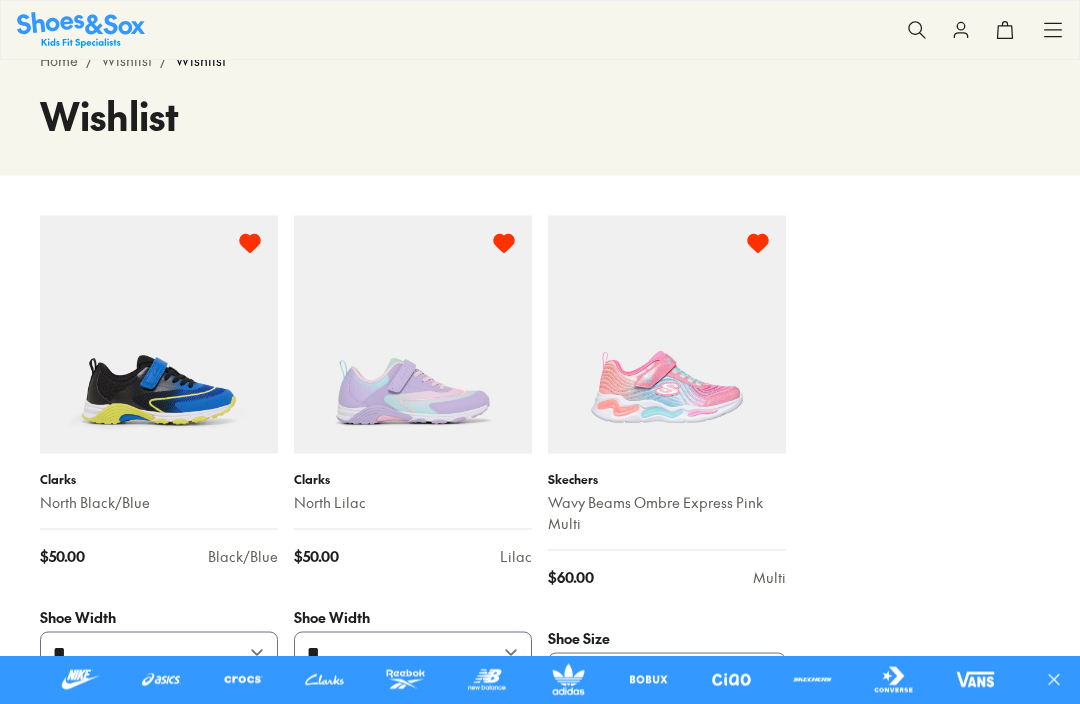 scroll, scrollTop: 83, scrollLeft: 0, axis: vertical 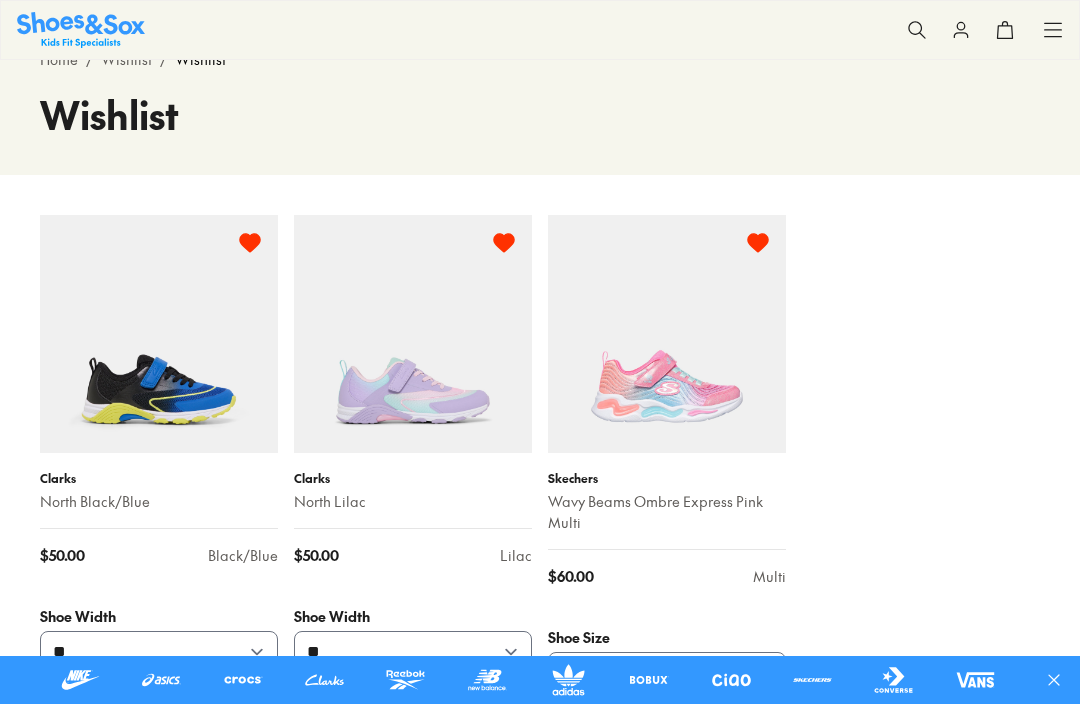 click on "Wavy Beams Ombre Express Pink Multi" at bounding box center (667, 512) 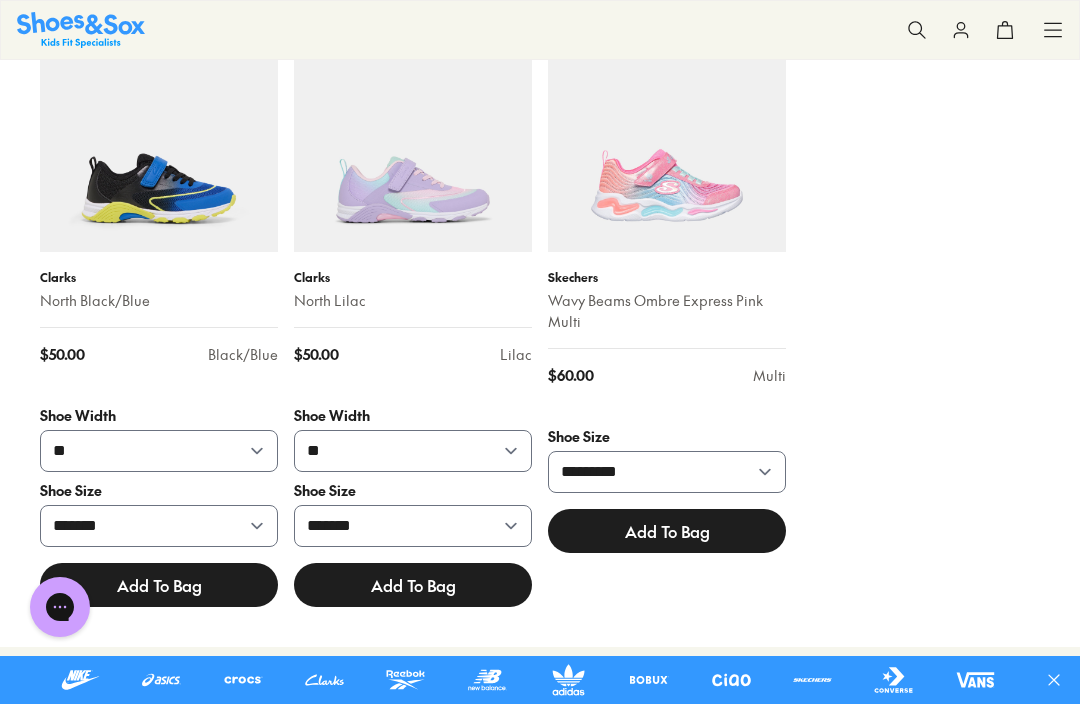 scroll, scrollTop: 282, scrollLeft: 0, axis: vertical 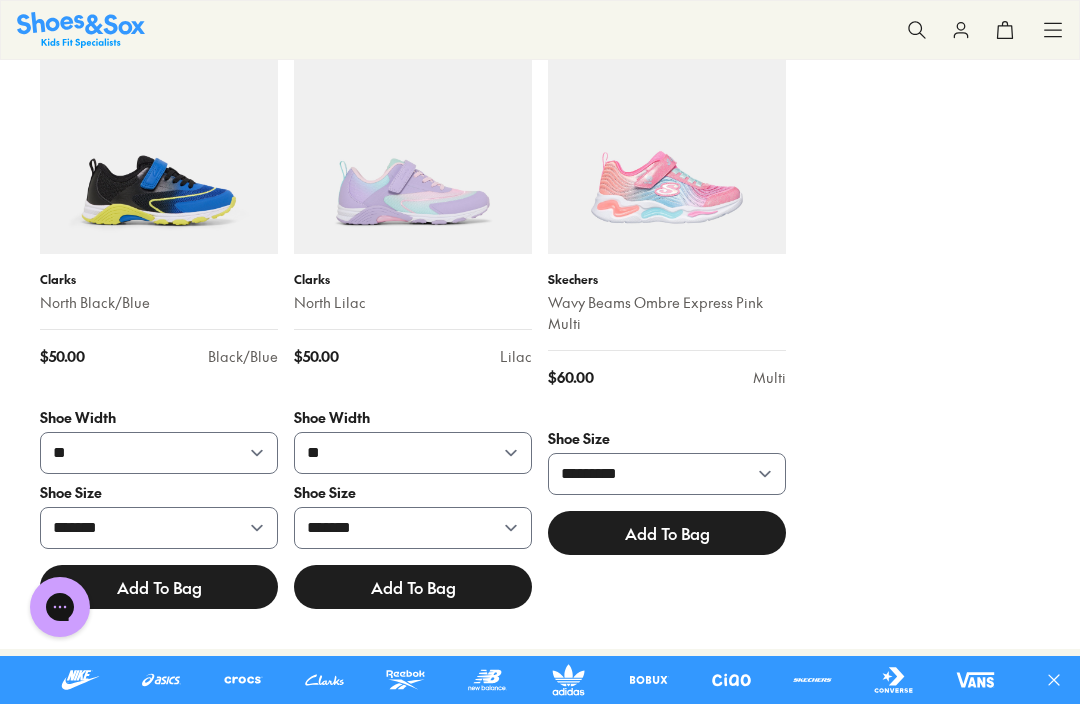 click on "Add To Bag" at bounding box center [667, 533] 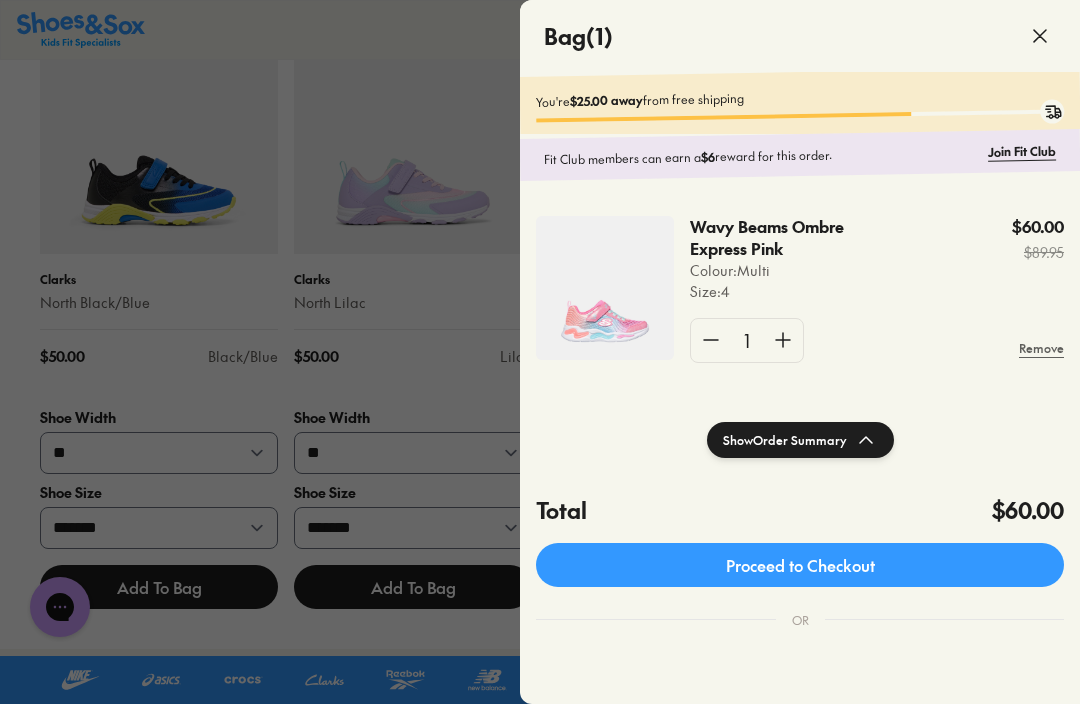 click 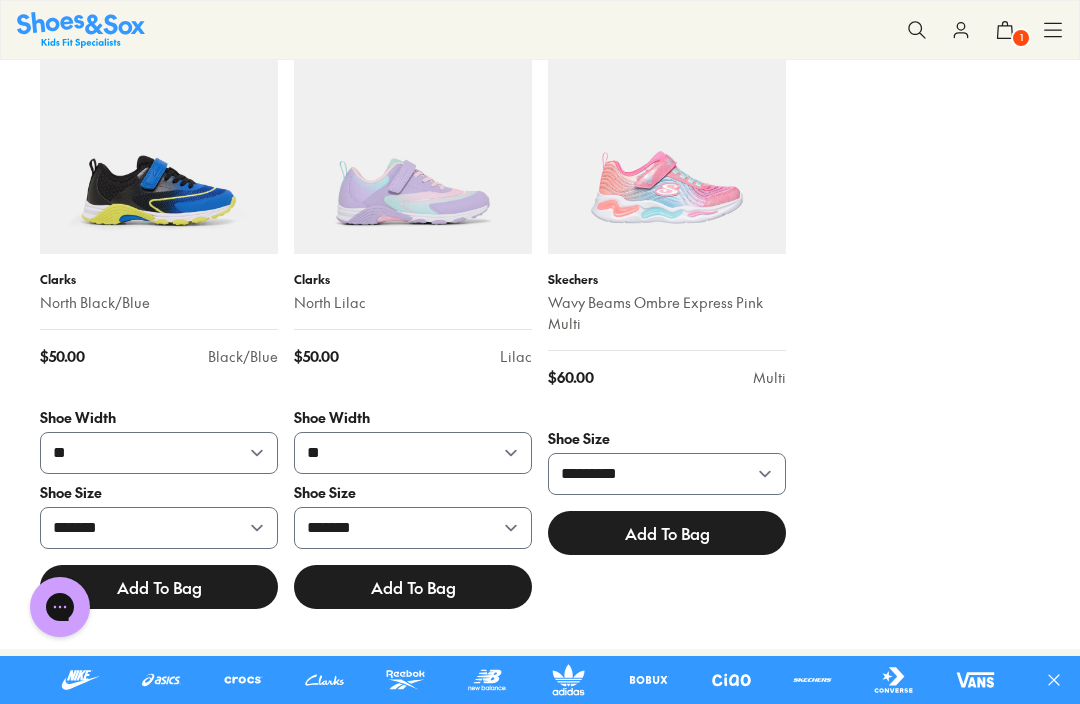 click on "Add To Bag" at bounding box center (159, 587) 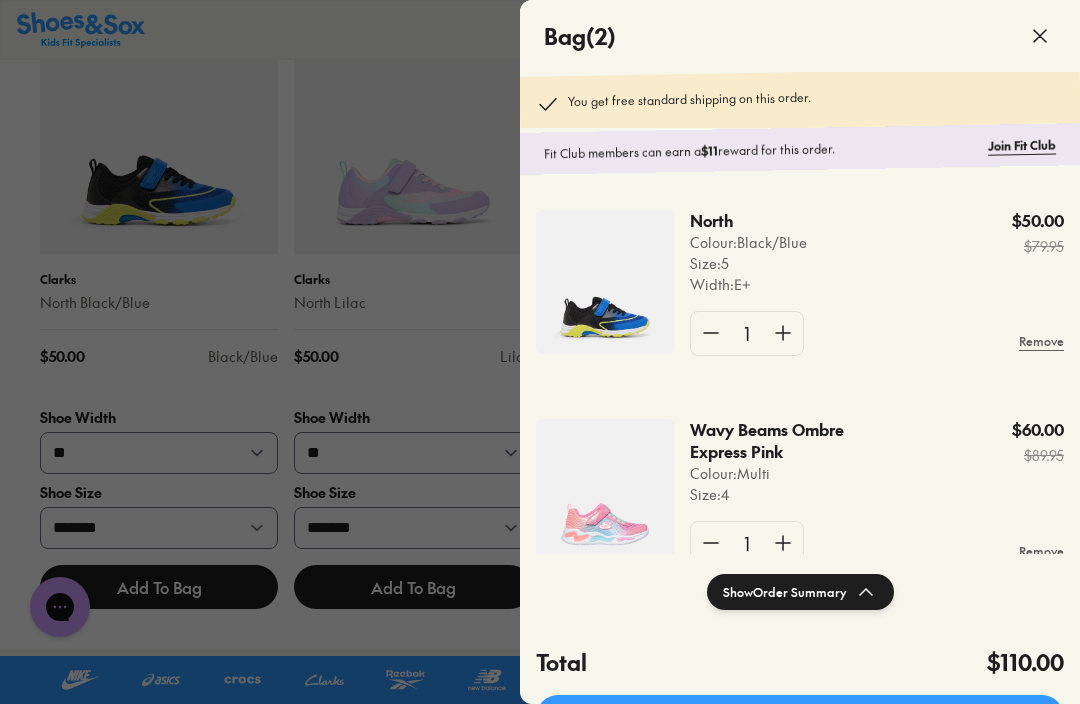 click 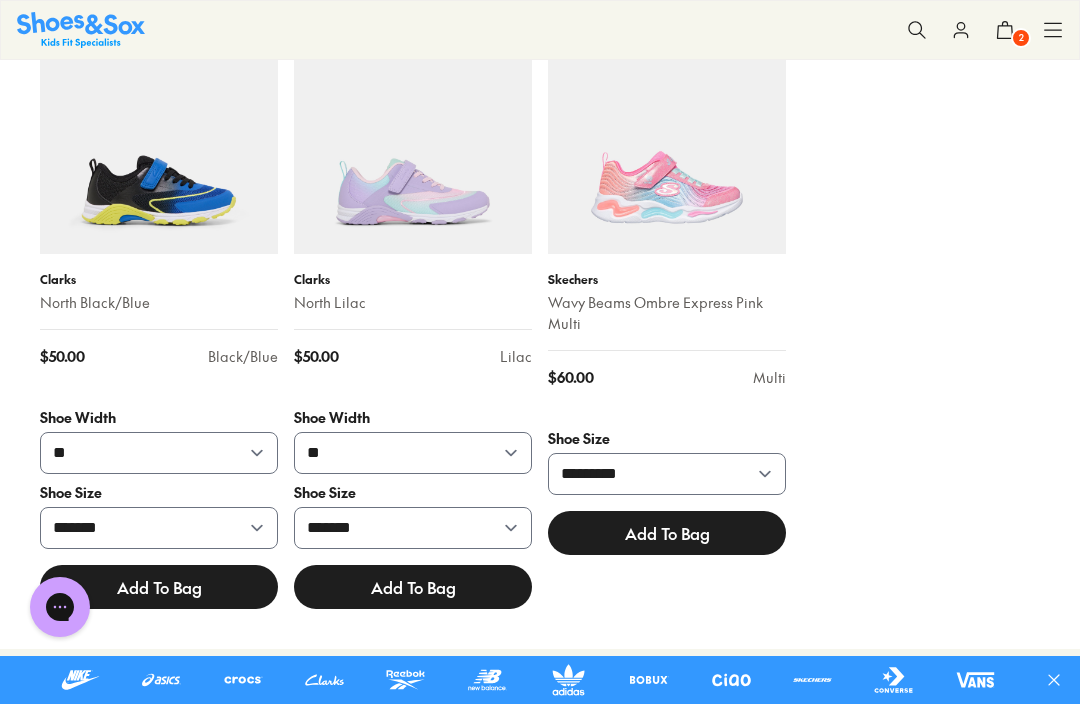click on "2" 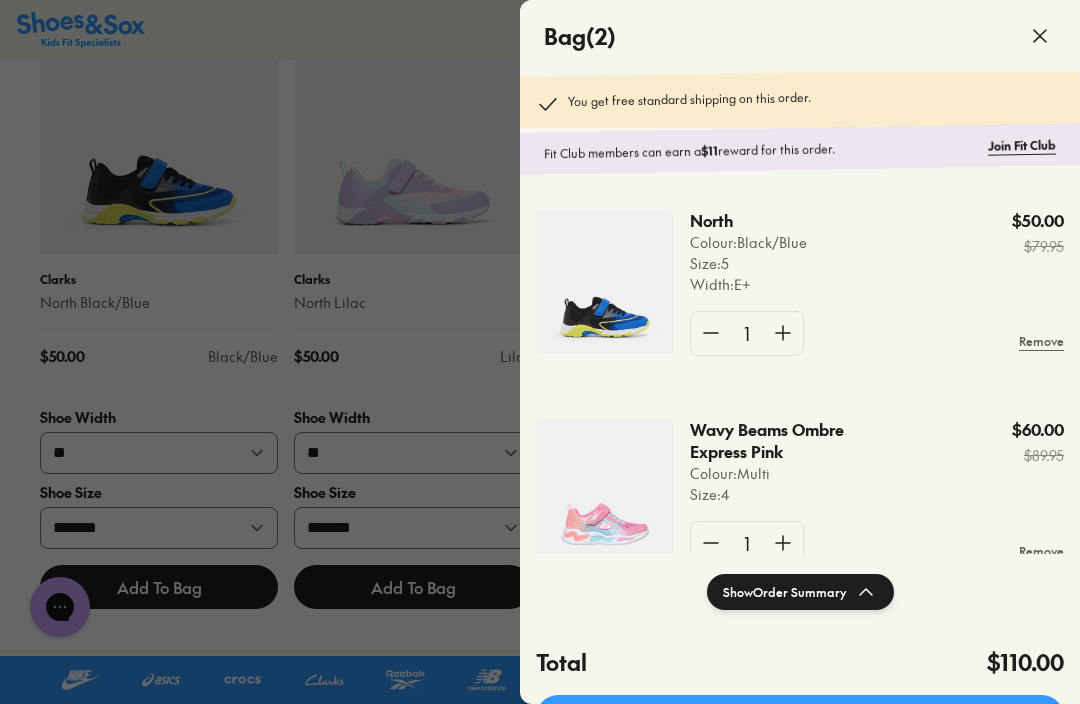 scroll, scrollTop: 0, scrollLeft: 0, axis: both 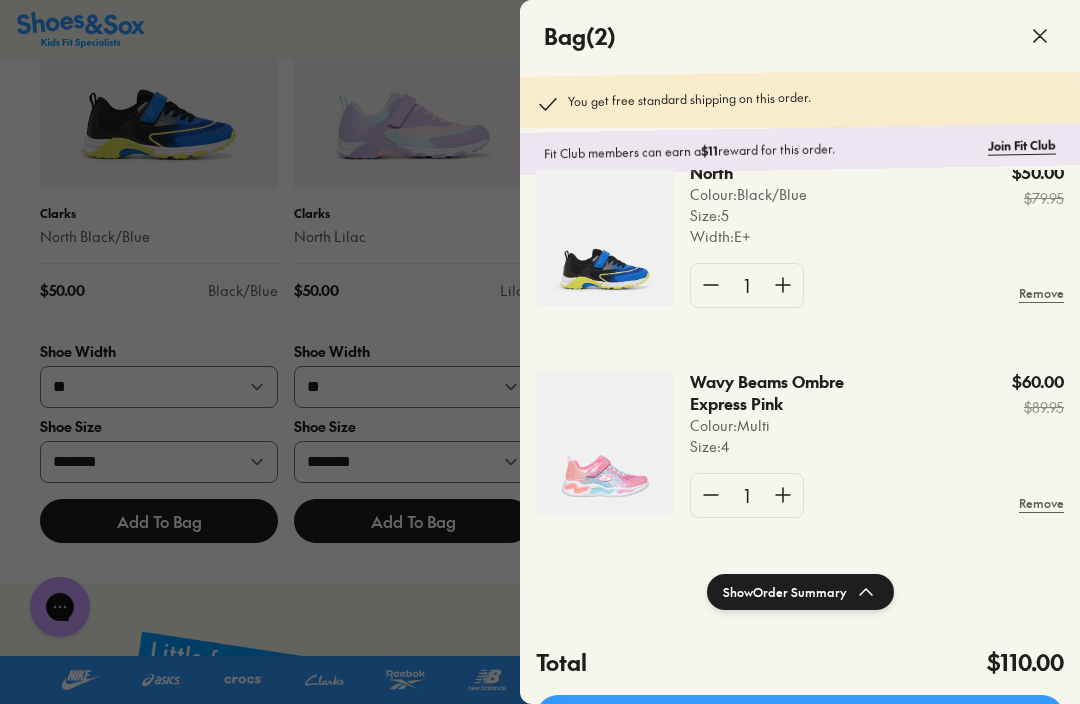 click 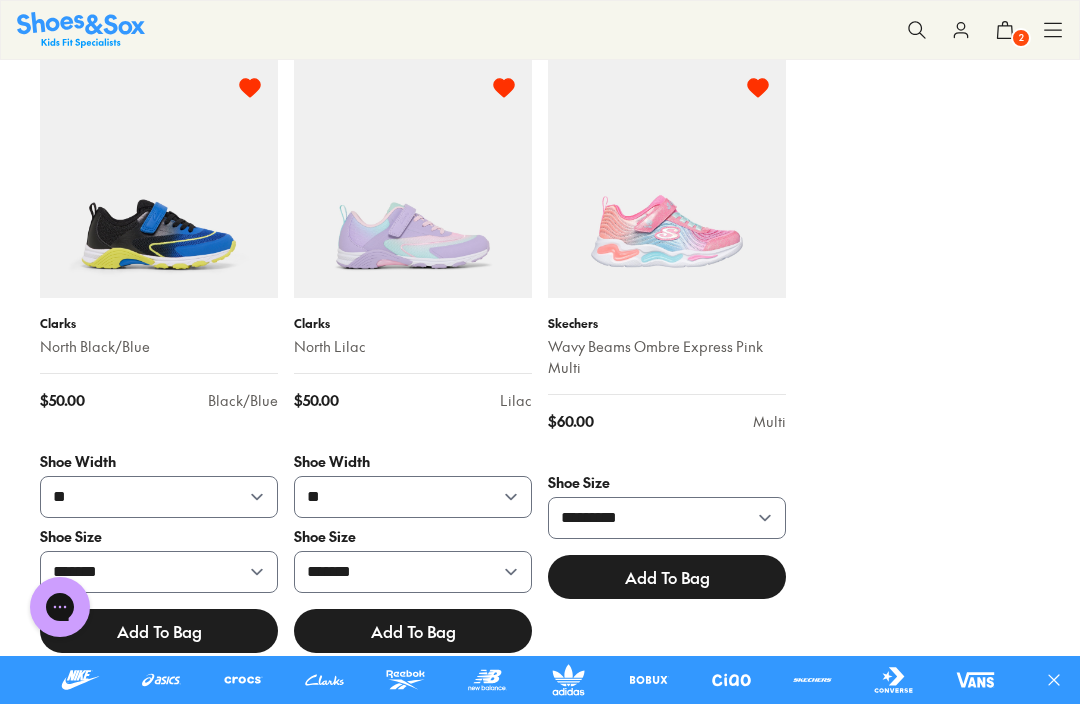 scroll, scrollTop: 0, scrollLeft: 0, axis: both 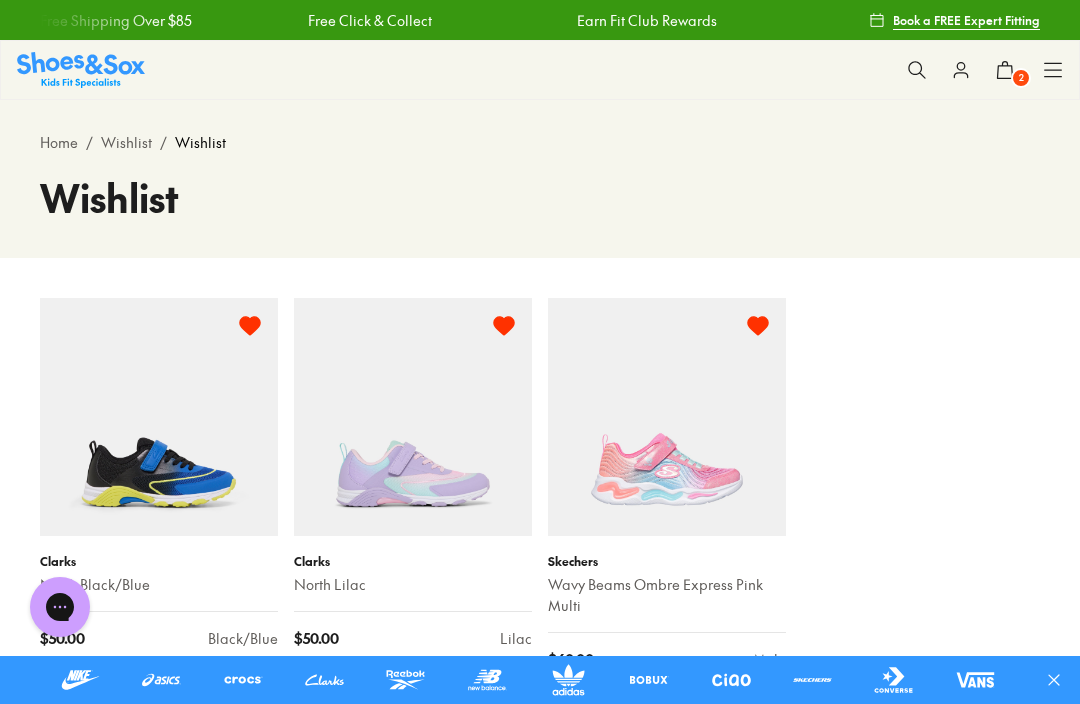 click 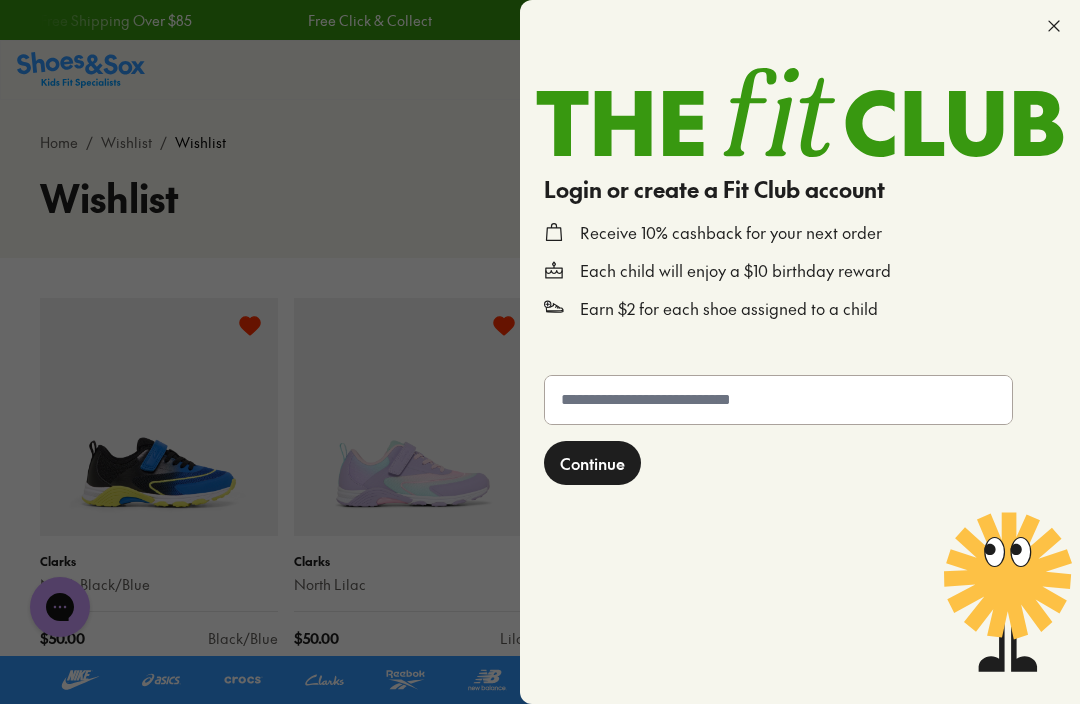 click 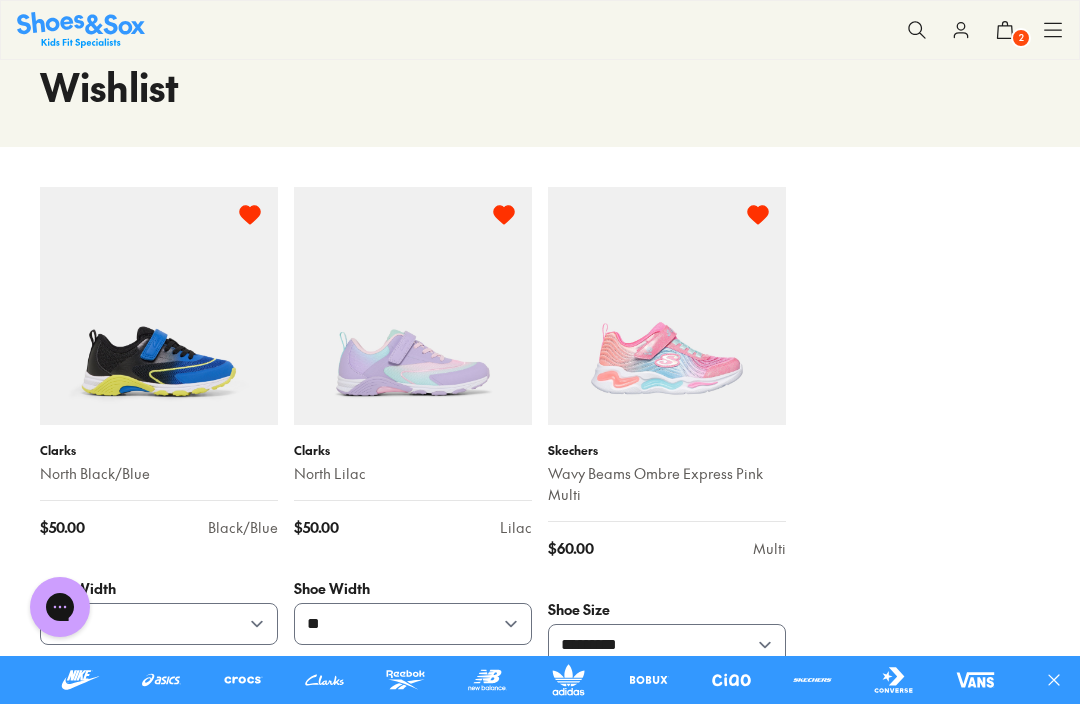 scroll, scrollTop: 117, scrollLeft: 0, axis: vertical 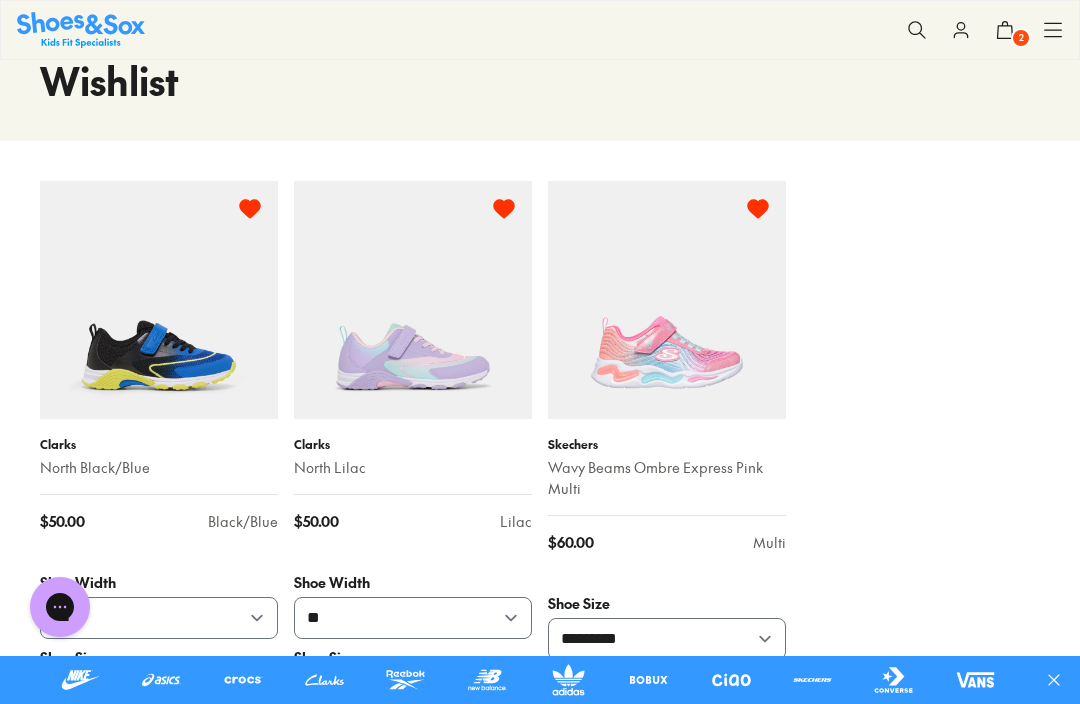 click on "Wavy Beams Ombre Express Pink Multi" at bounding box center [667, 478] 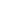 scroll, scrollTop: 0, scrollLeft: 0, axis: both 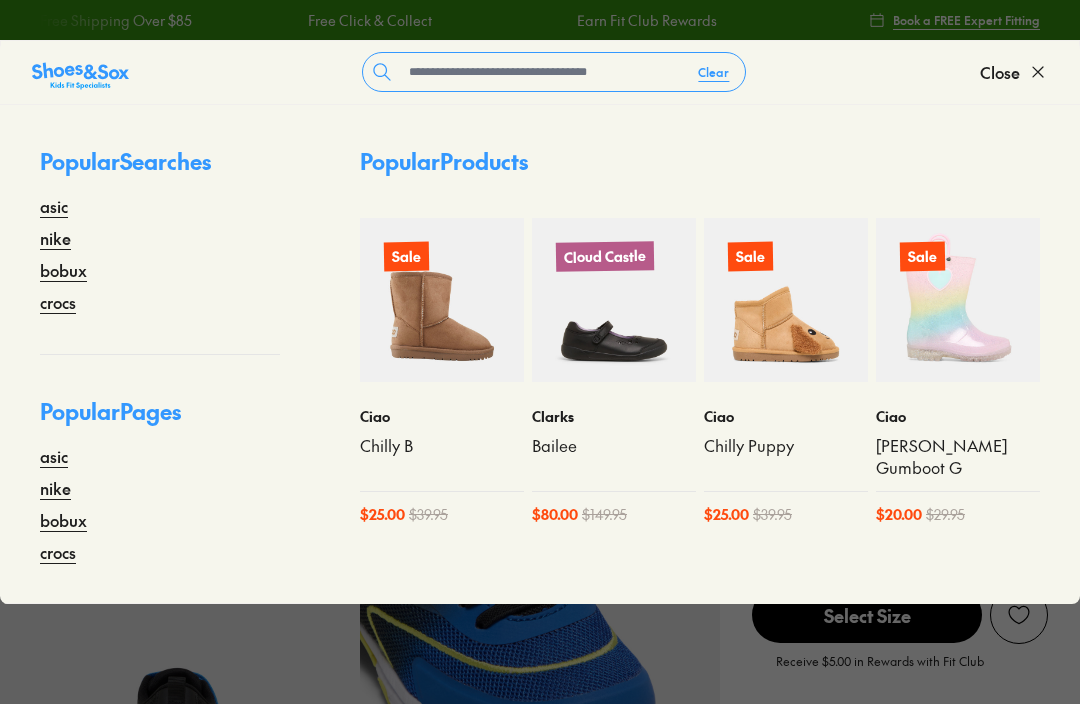 select on "*" 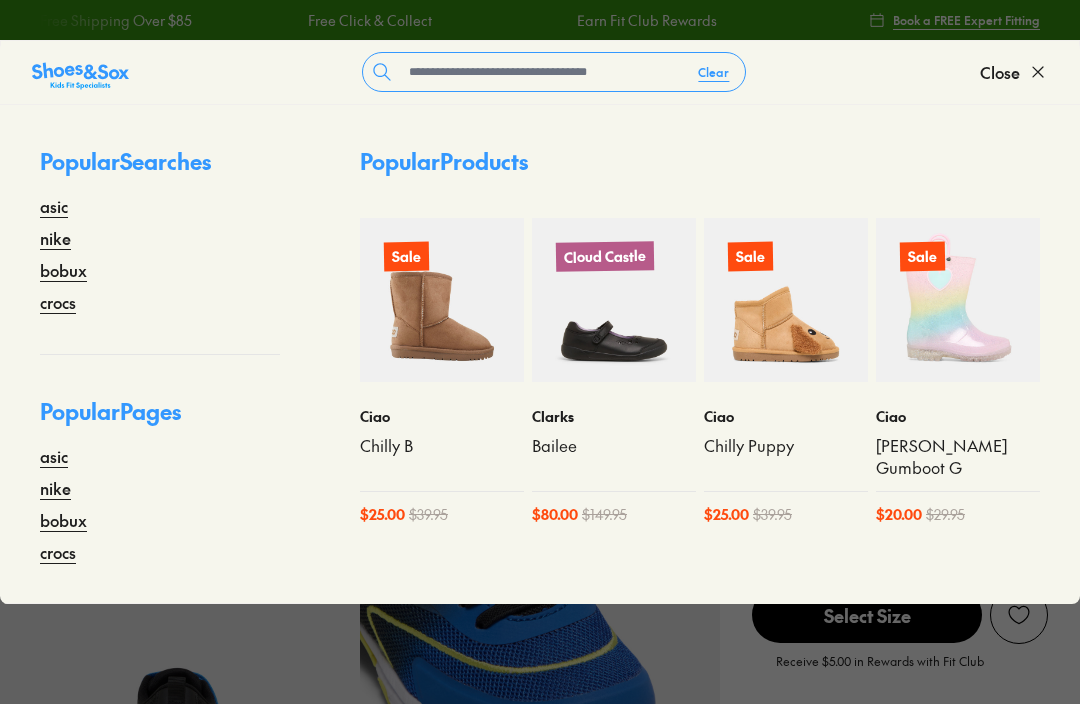 scroll, scrollTop: 0, scrollLeft: 0, axis: both 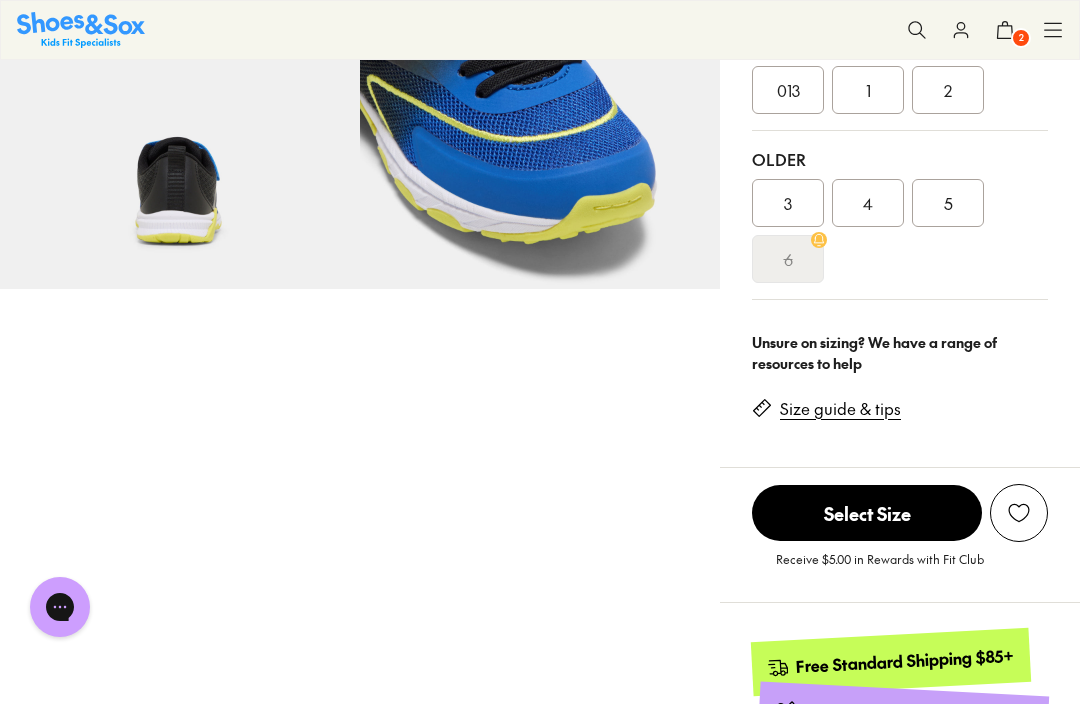 click on "5" at bounding box center (948, 203) 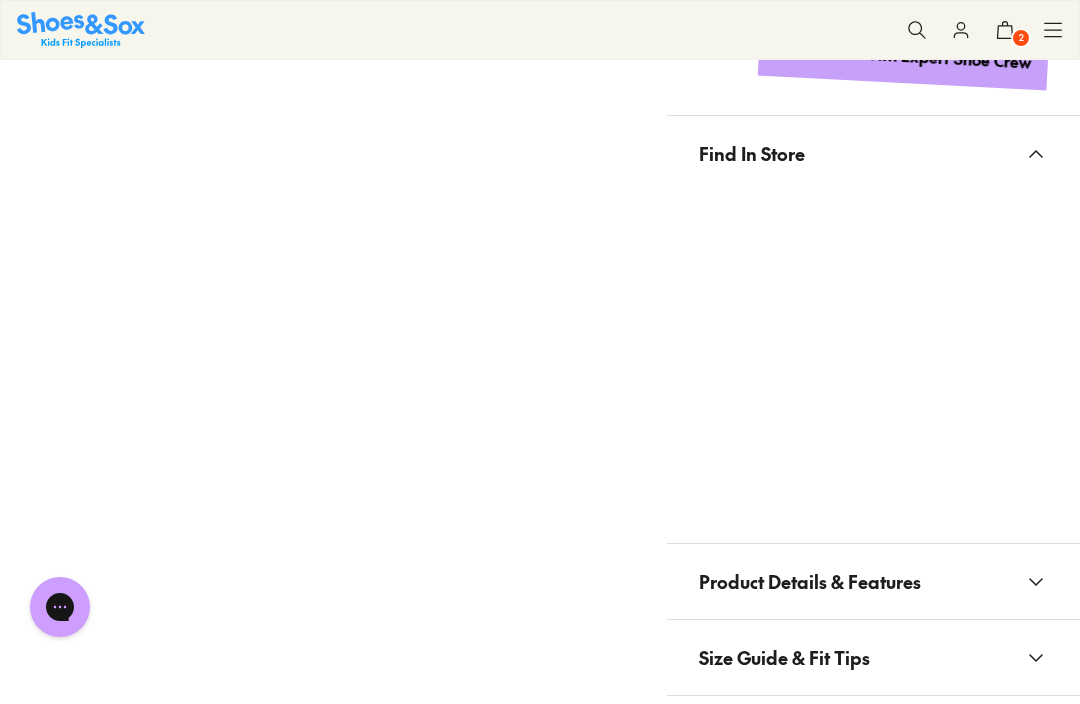 scroll, scrollTop: 1134, scrollLeft: 0, axis: vertical 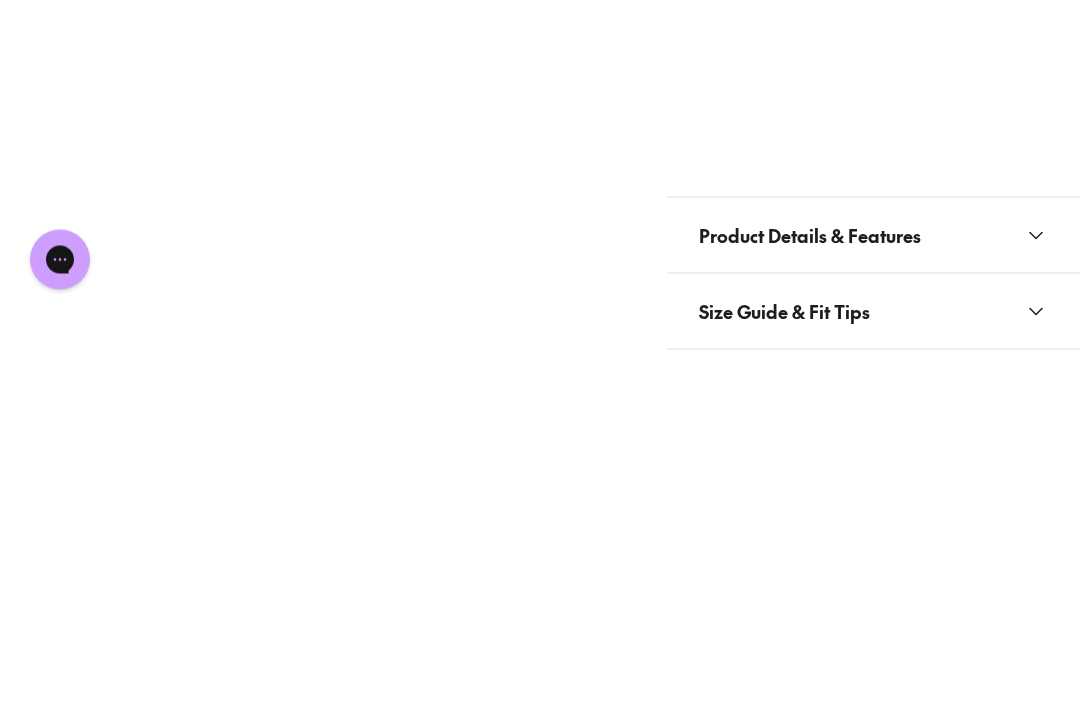 click on "Find In Store" at bounding box center [873, 331] 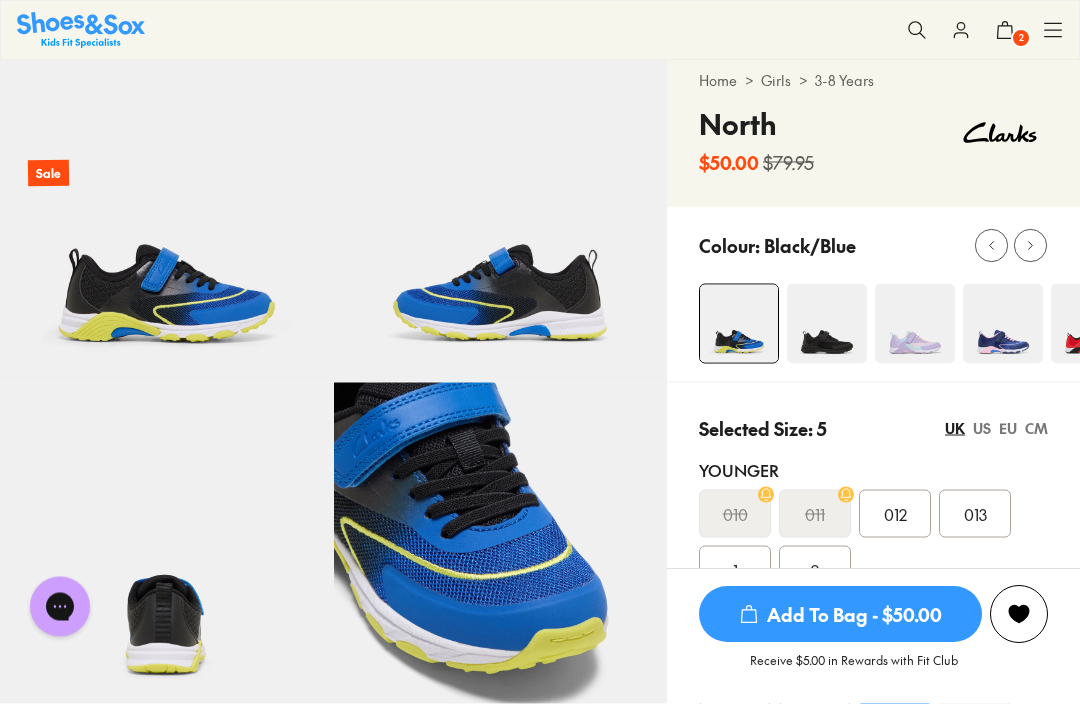 scroll, scrollTop: 0, scrollLeft: 0, axis: both 